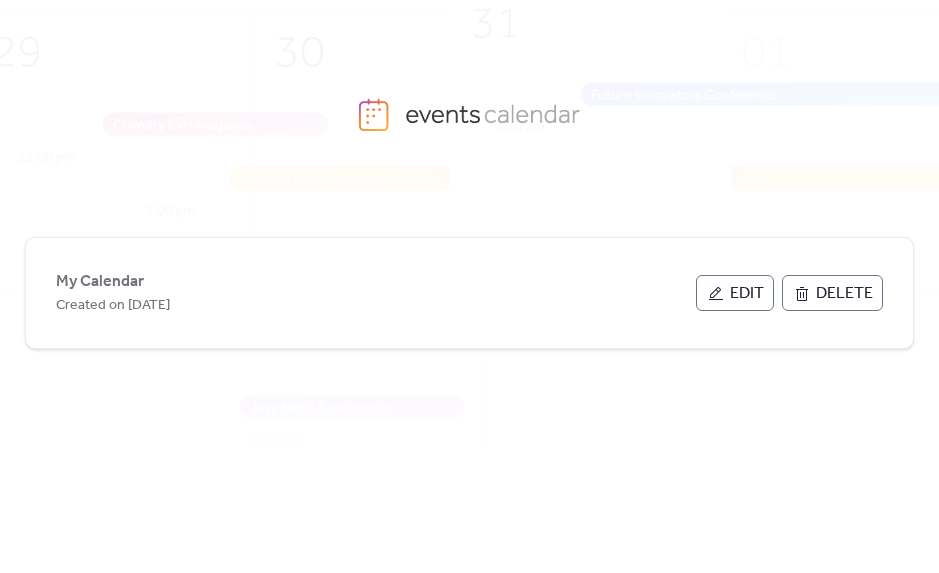 scroll, scrollTop: 0, scrollLeft: 0, axis: both 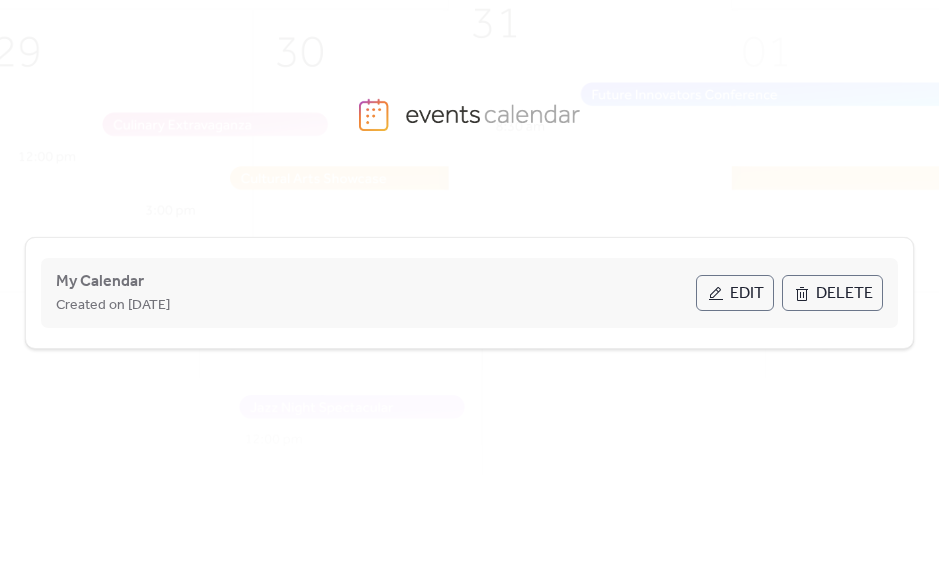 click on "Edit" at bounding box center (747, 294) 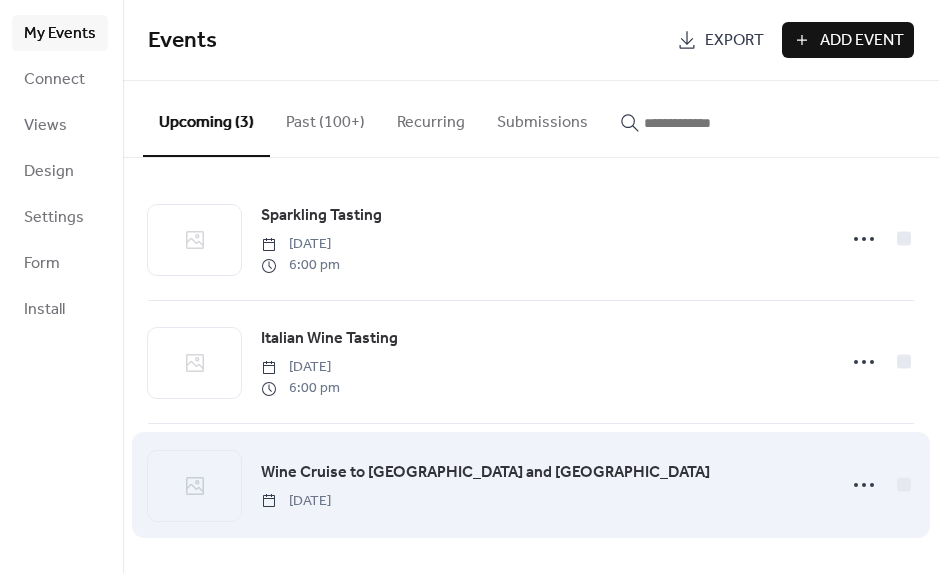 click on "Wine Cruise to [GEOGRAPHIC_DATA] and [GEOGRAPHIC_DATA]" at bounding box center (485, 473) 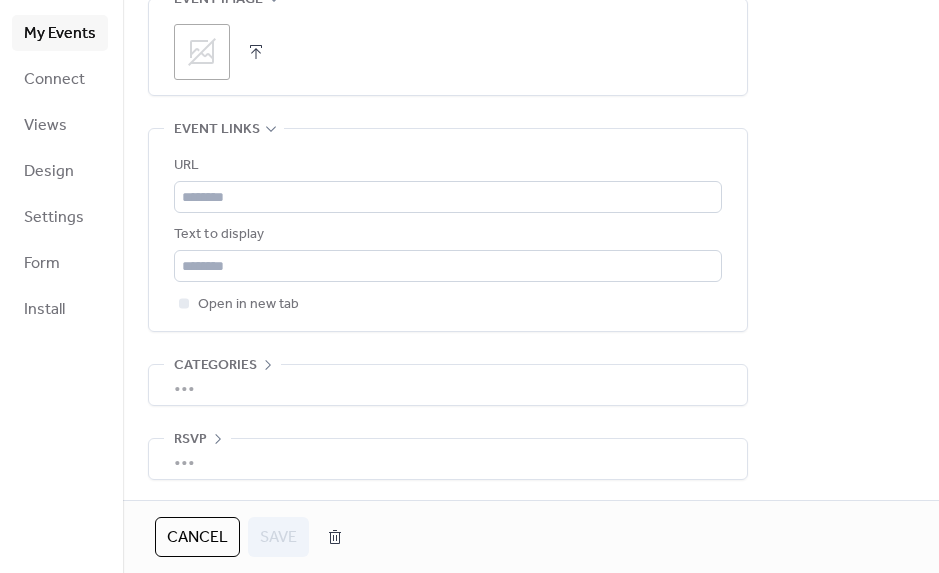 scroll, scrollTop: 1038, scrollLeft: 0, axis: vertical 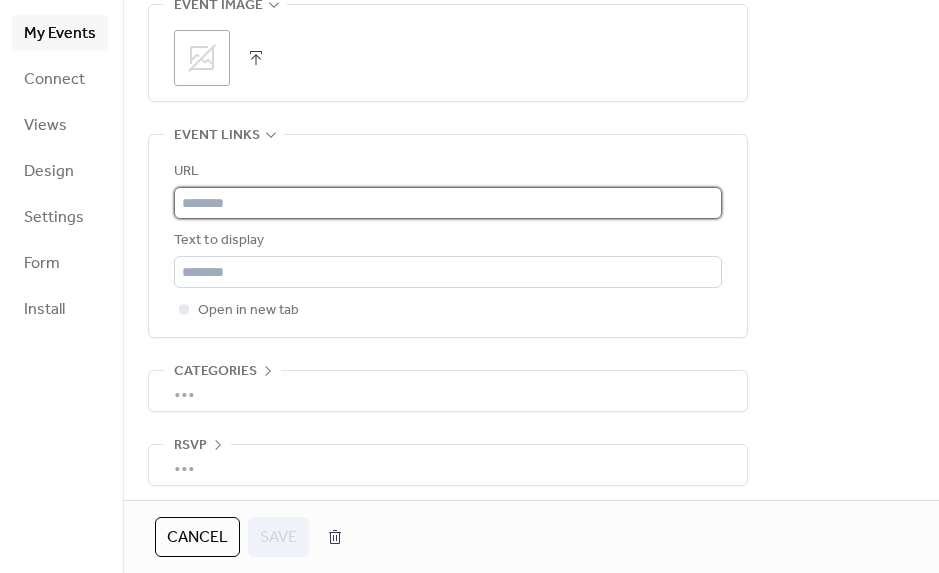 click at bounding box center [448, 203] 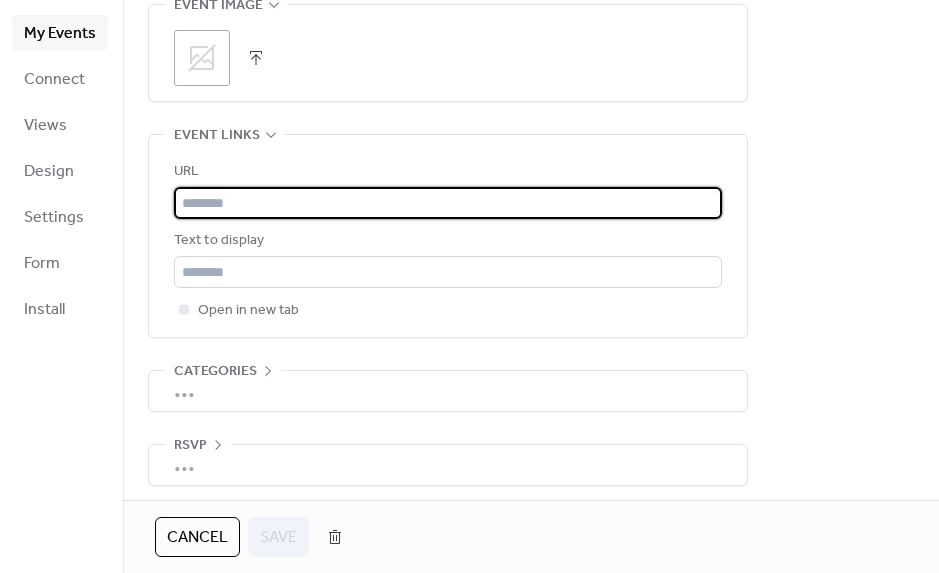 paste on "**********" 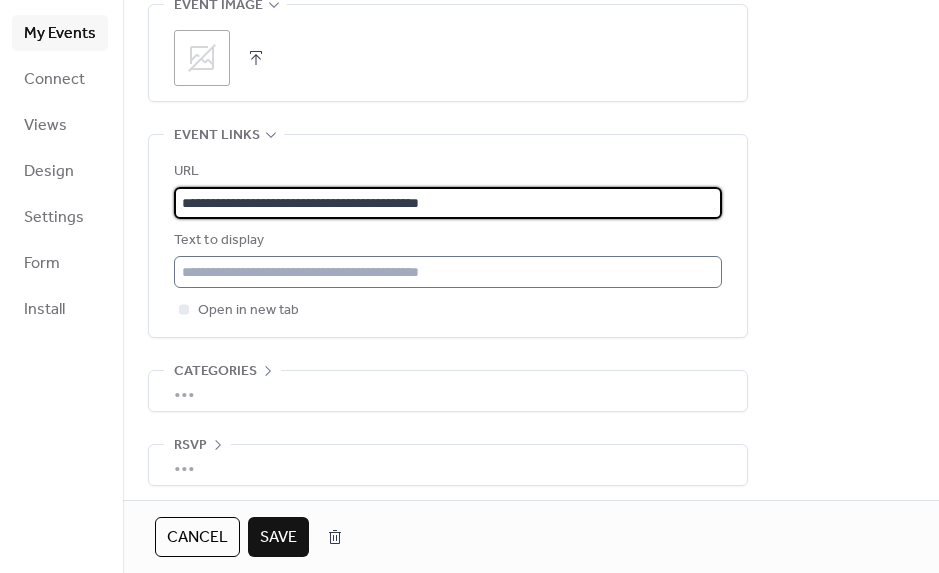 type on "**********" 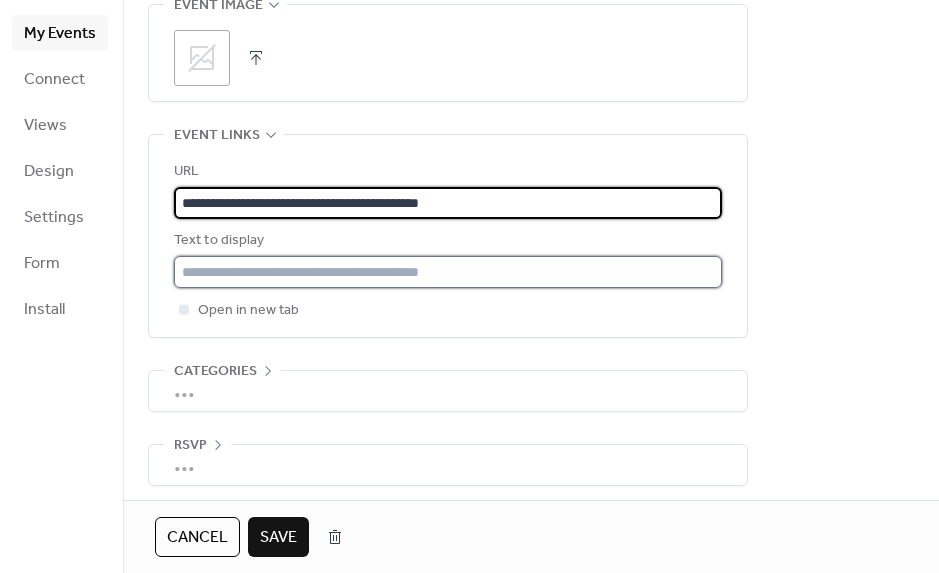 click at bounding box center (448, 272) 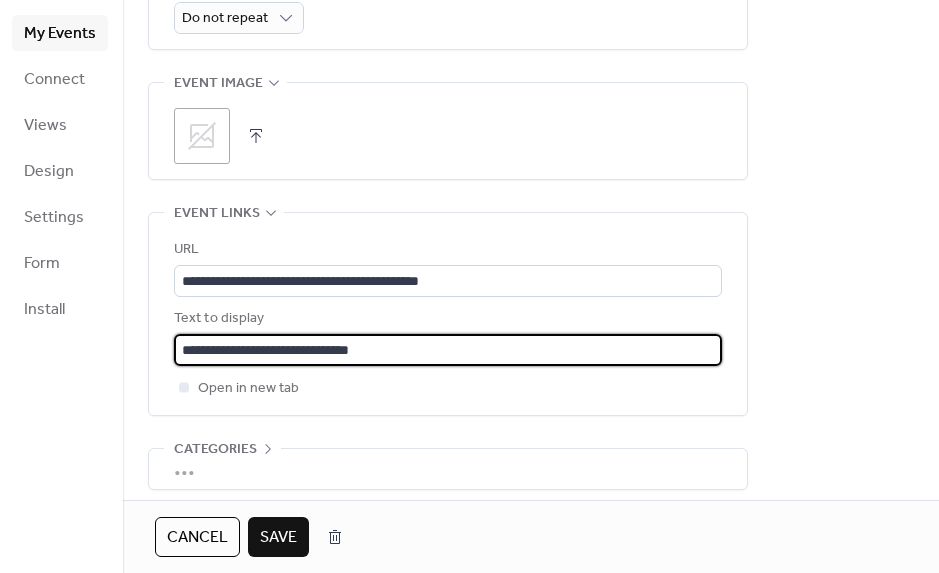 scroll, scrollTop: 1068, scrollLeft: 0, axis: vertical 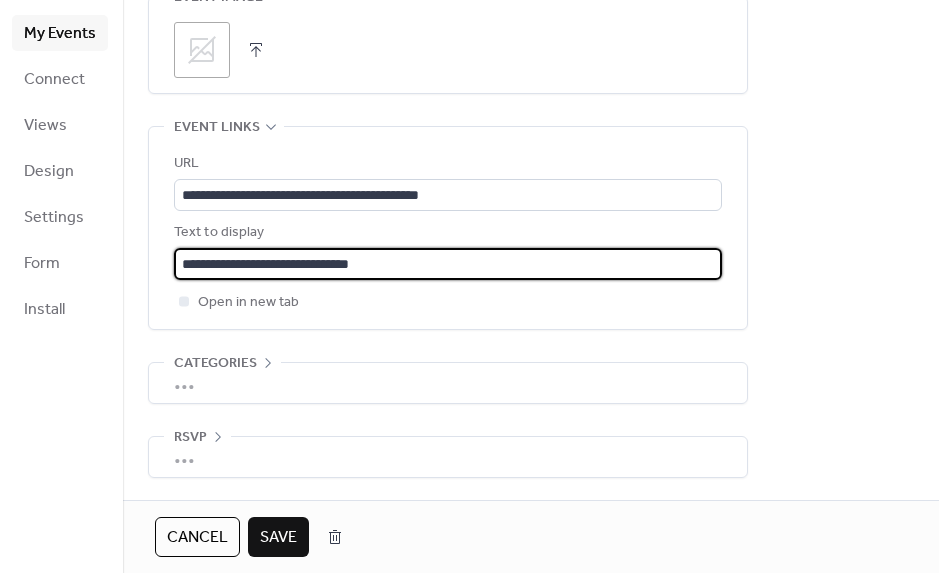 type on "**********" 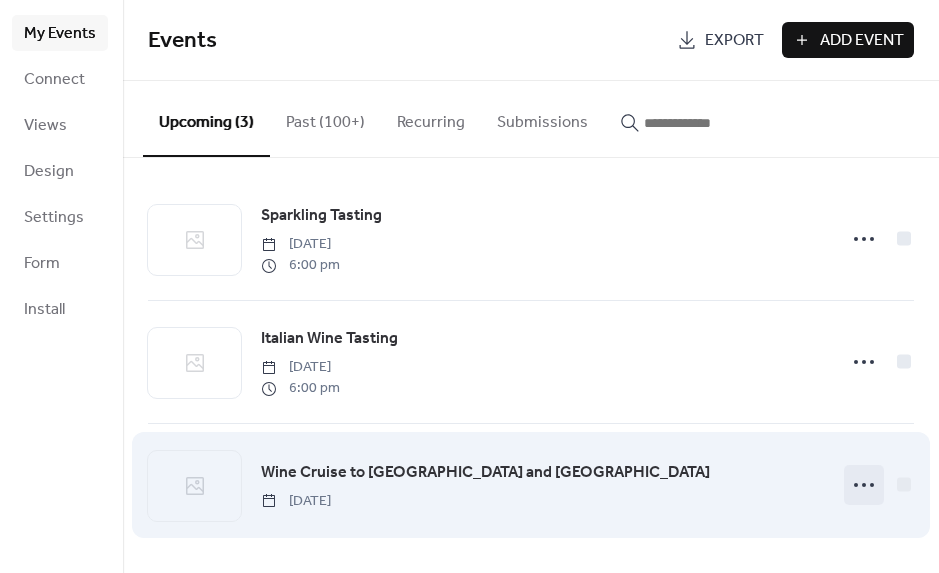 click 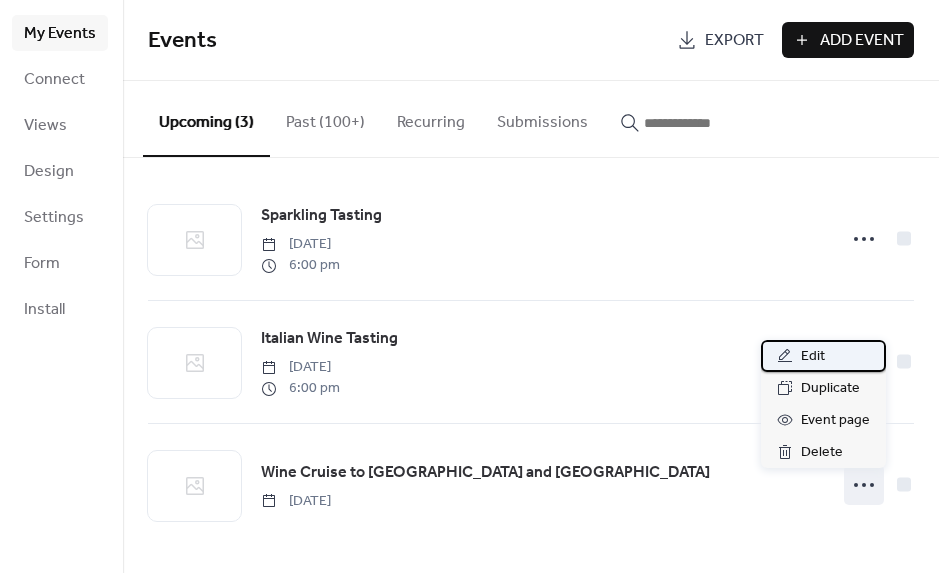 click on "Edit" at bounding box center (823, 356) 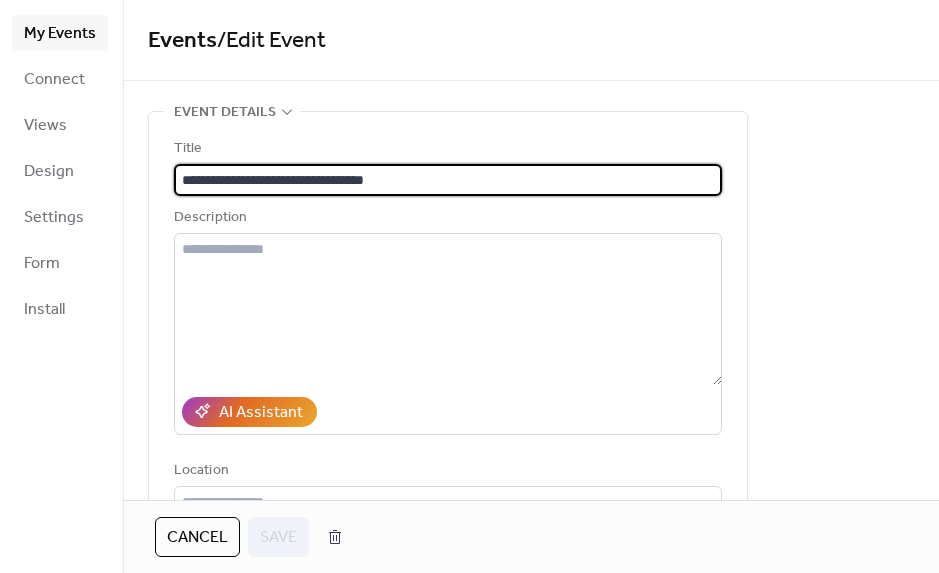click on "**********" at bounding box center [448, 180] 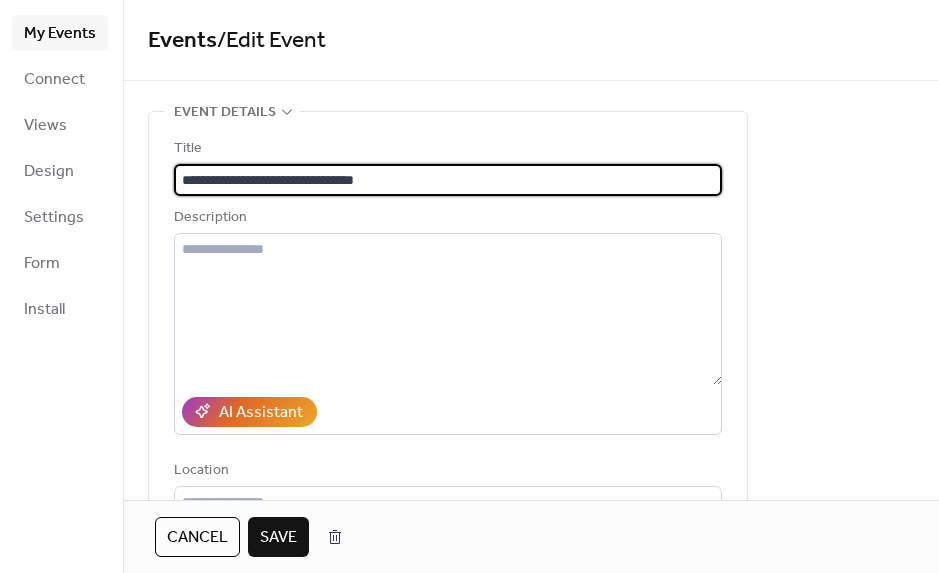 type on "**********" 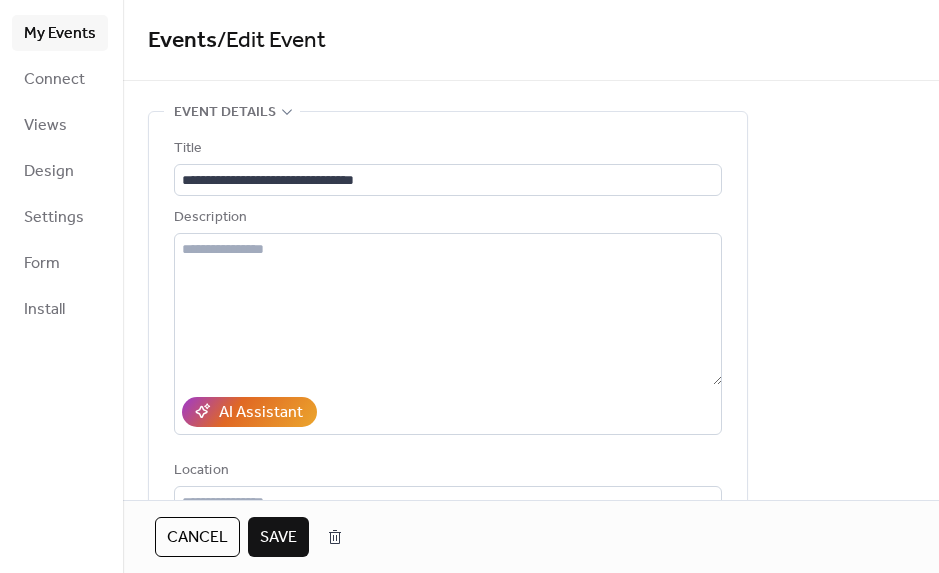 click on "My Events" at bounding box center [60, 34] 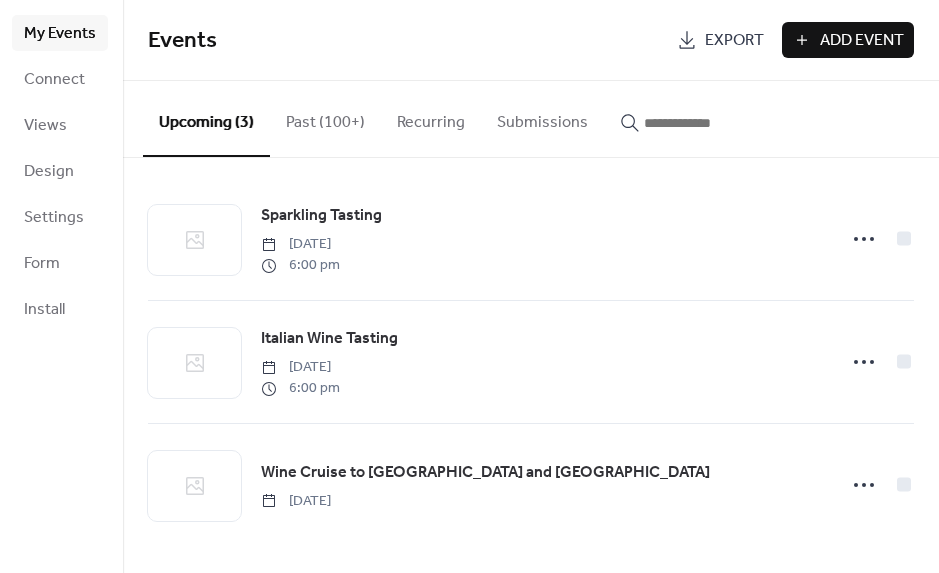 click on "Past (100+)" at bounding box center (325, 118) 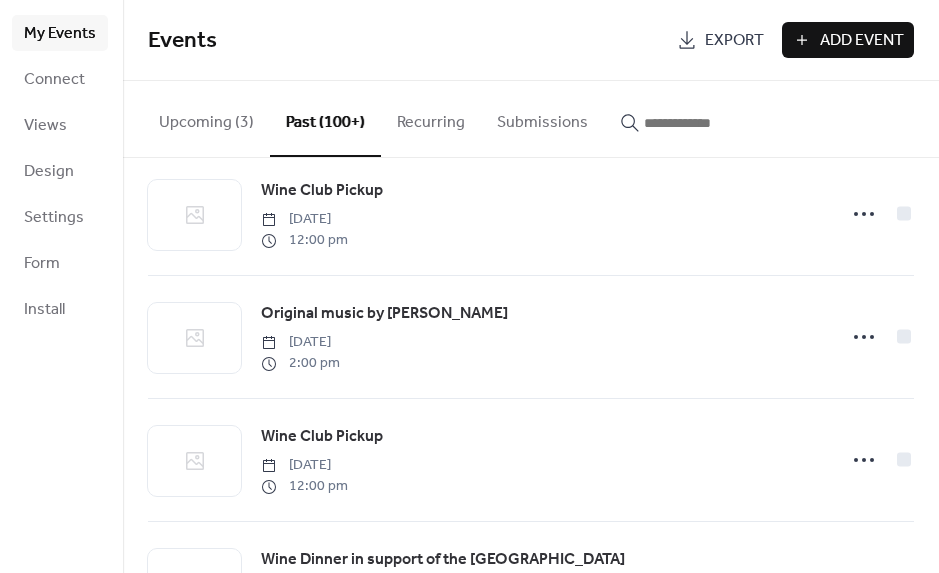scroll, scrollTop: 381, scrollLeft: 0, axis: vertical 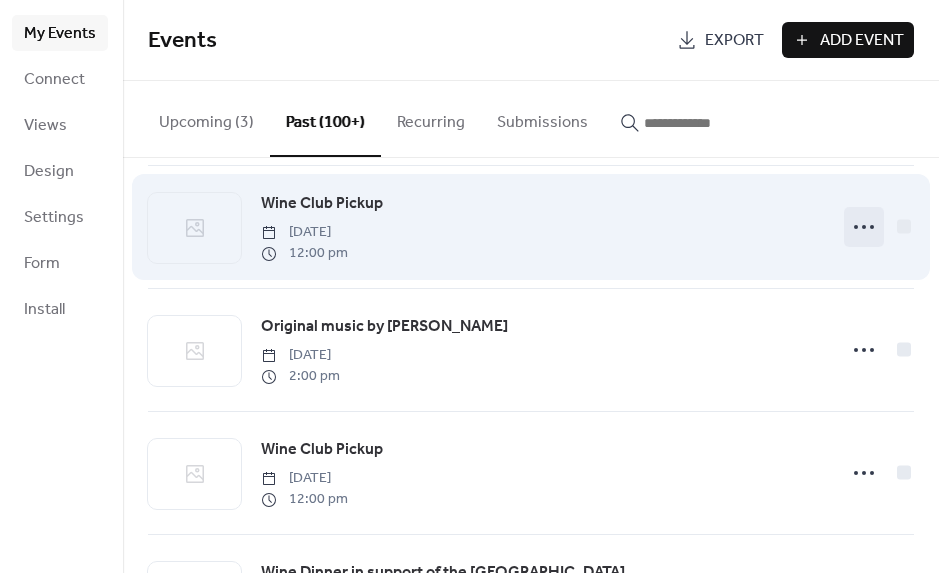 click 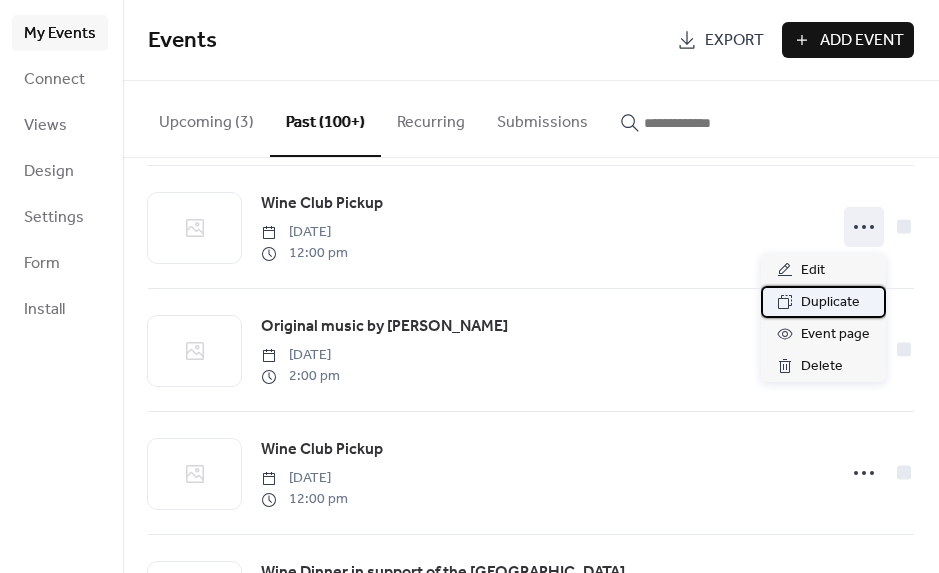 click on "Duplicate" at bounding box center [830, 303] 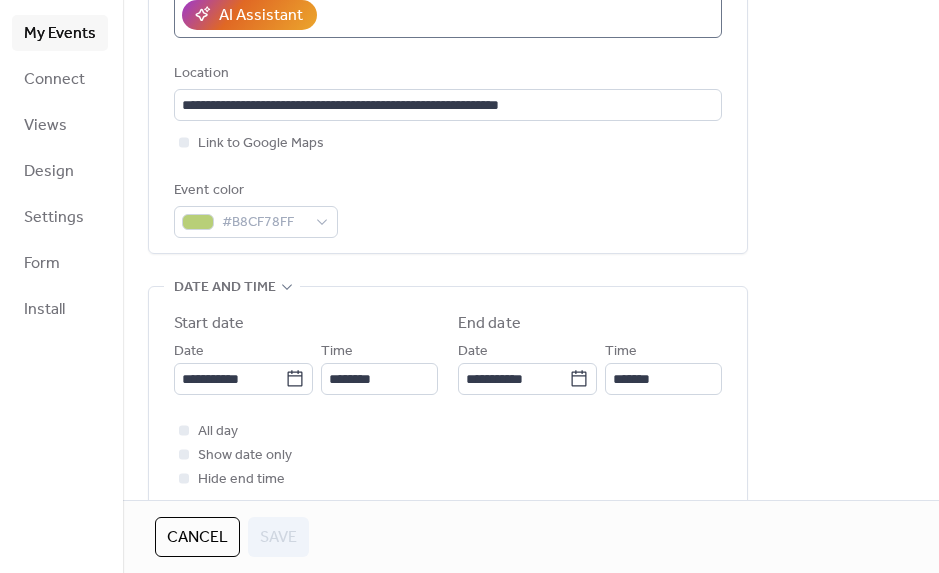scroll, scrollTop: 404, scrollLeft: 0, axis: vertical 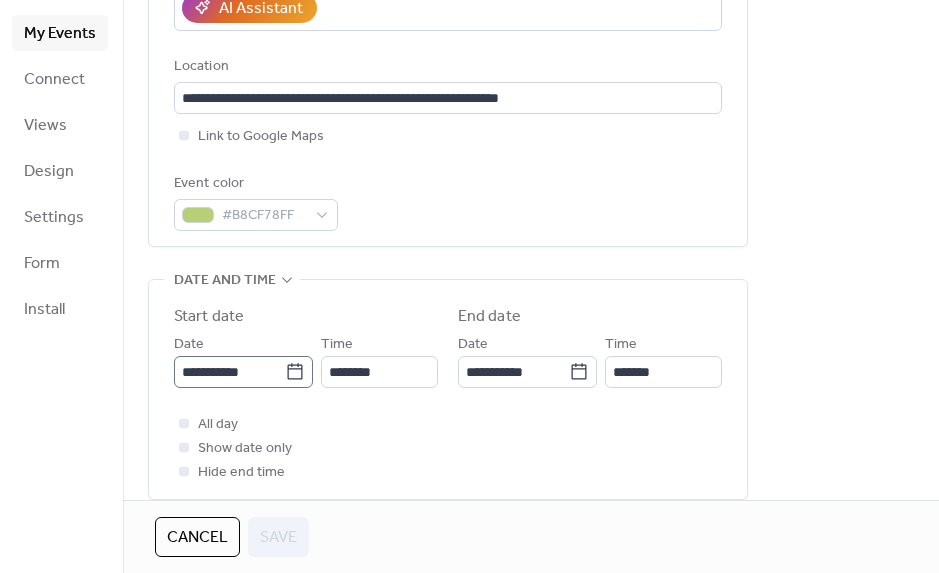 click 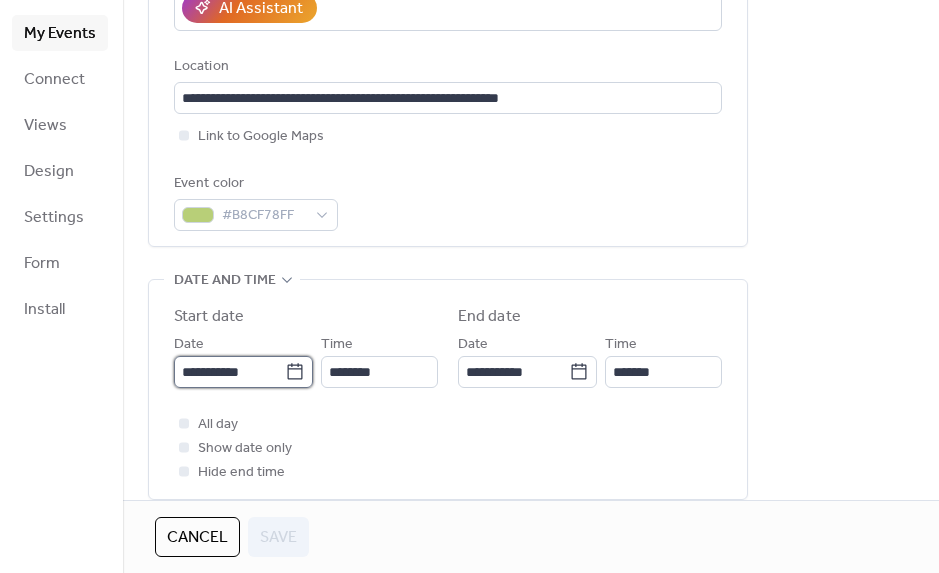 click on "**********" at bounding box center [229, 372] 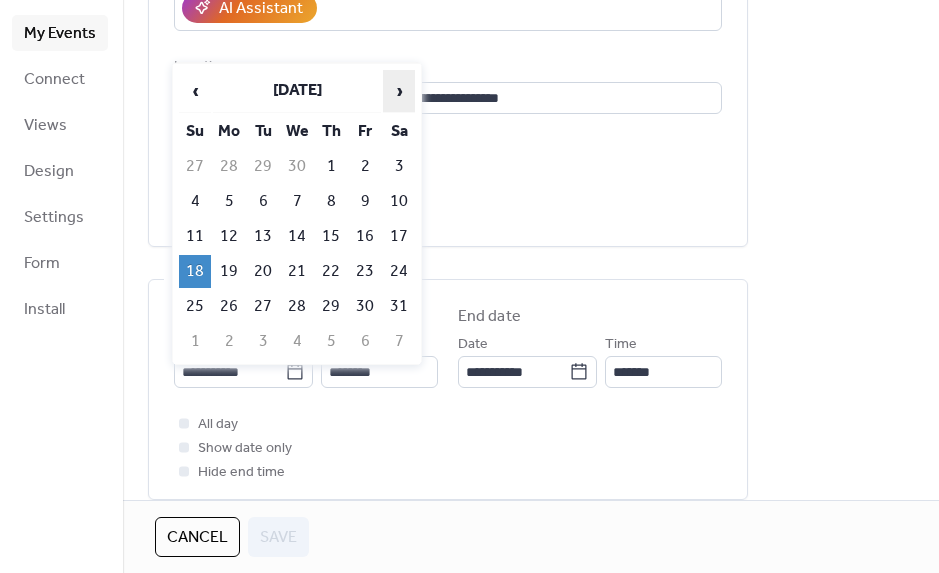 click on "›" at bounding box center (399, 91) 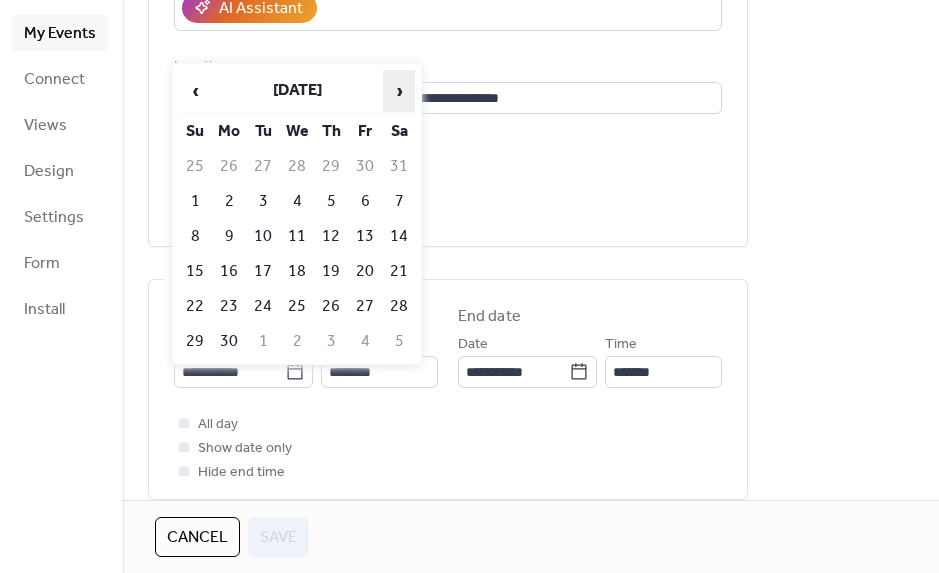 click on "›" at bounding box center [399, 91] 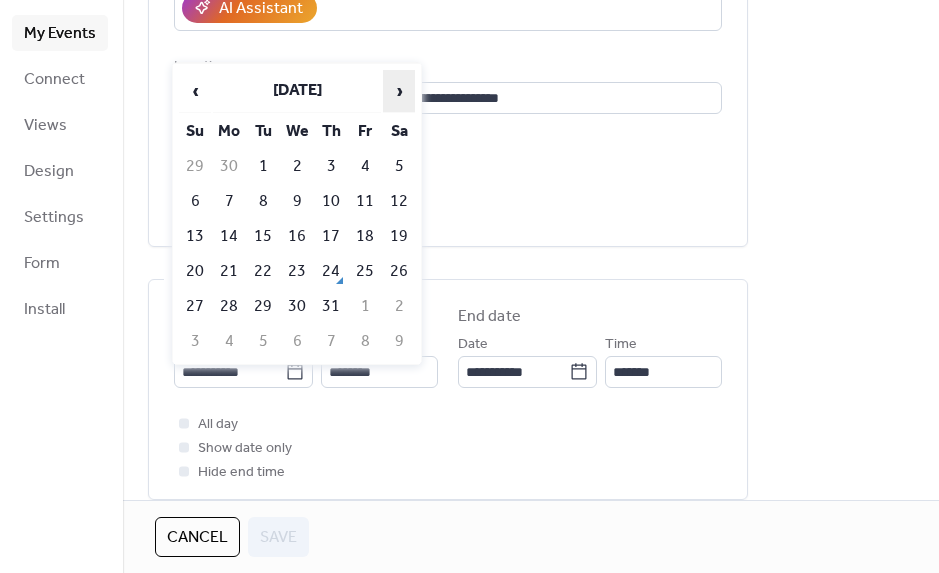 click on "›" at bounding box center (399, 91) 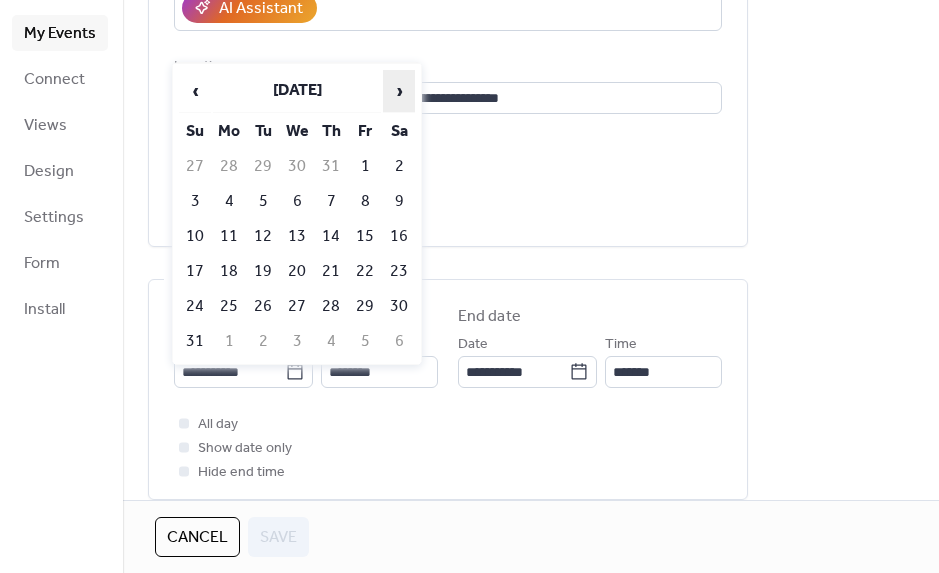 click on "›" at bounding box center (399, 91) 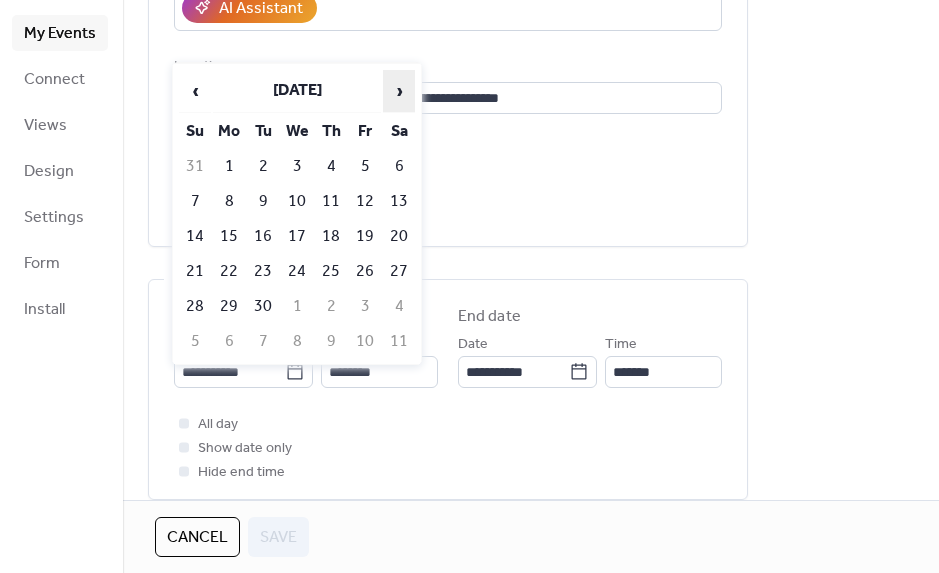 click on "›" at bounding box center (399, 91) 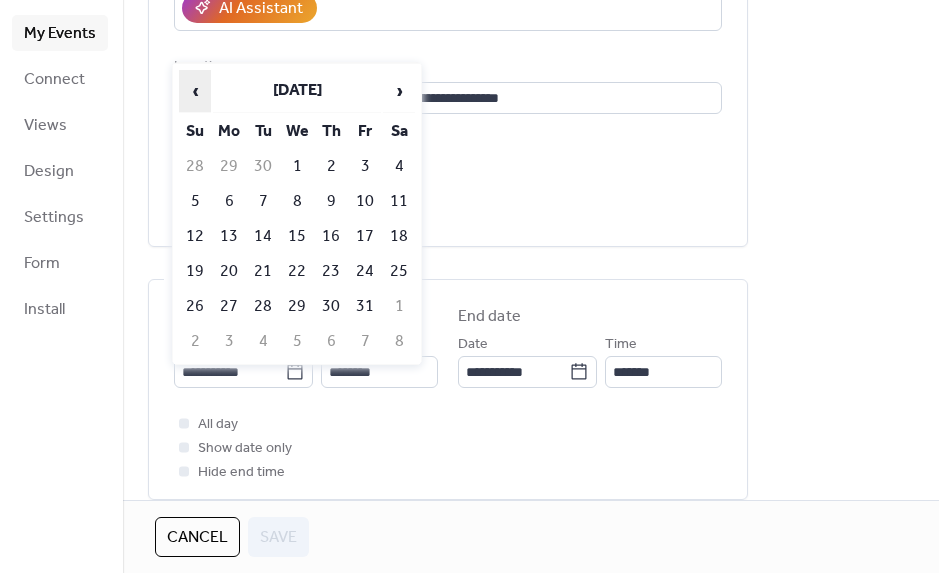 click on "‹" at bounding box center (195, 91) 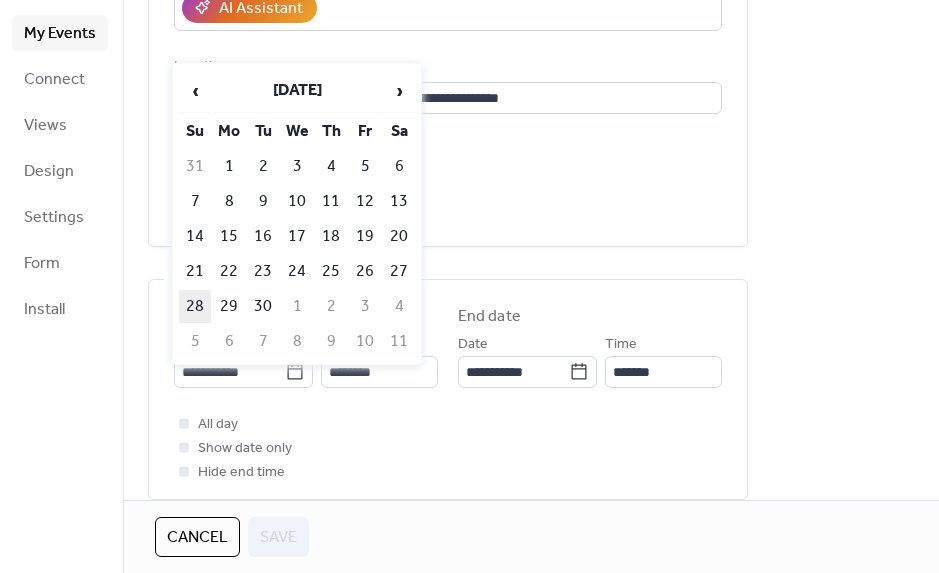 click on "28" at bounding box center (195, 306) 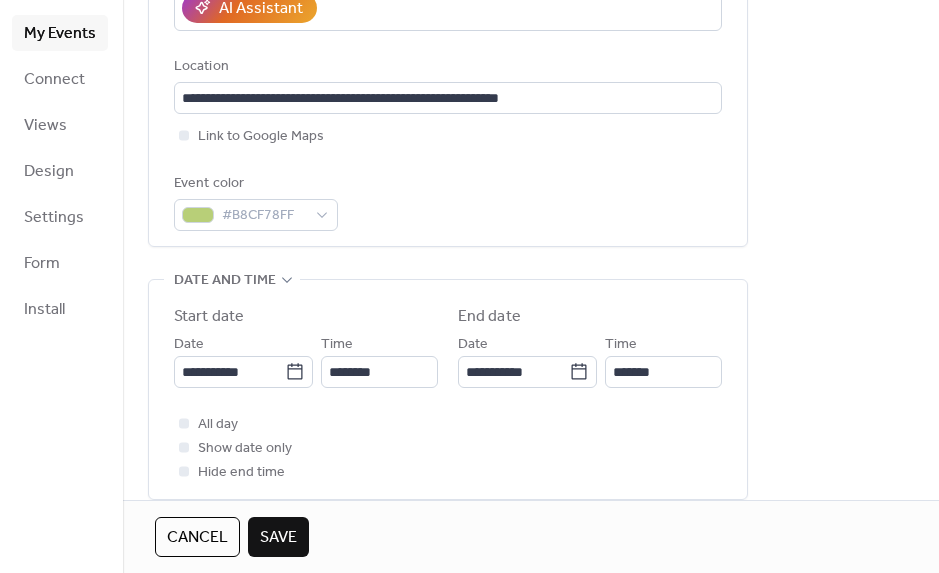 click on "Save" at bounding box center [278, 538] 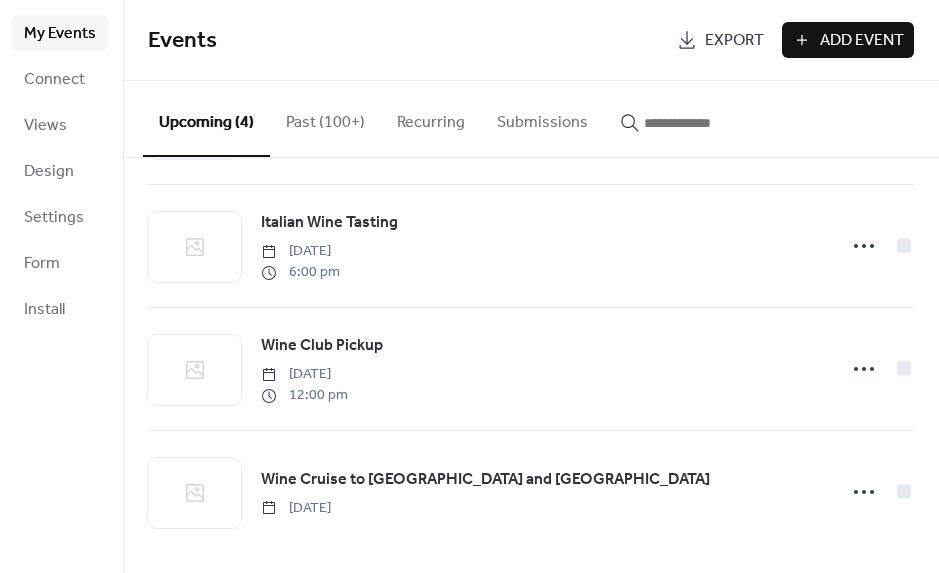 scroll, scrollTop: 120, scrollLeft: 0, axis: vertical 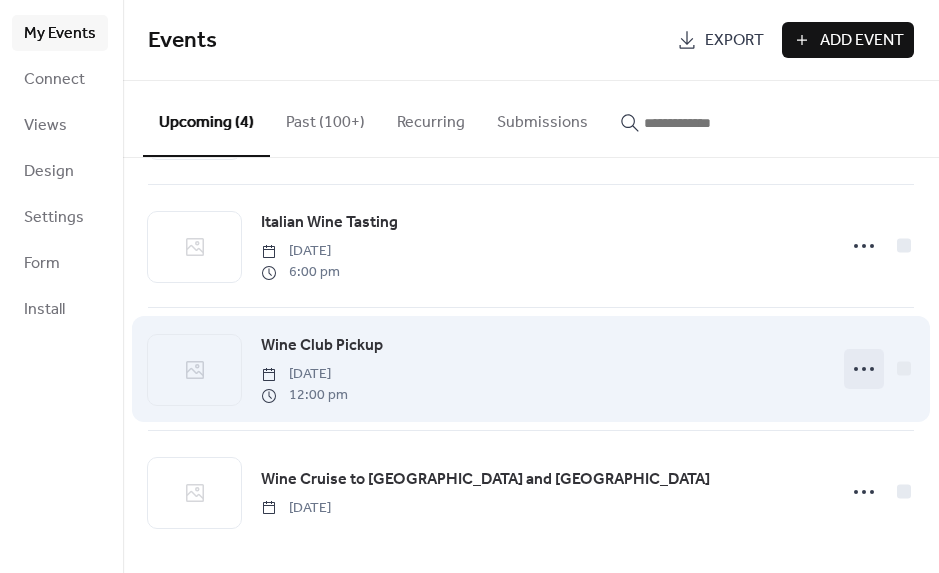 click 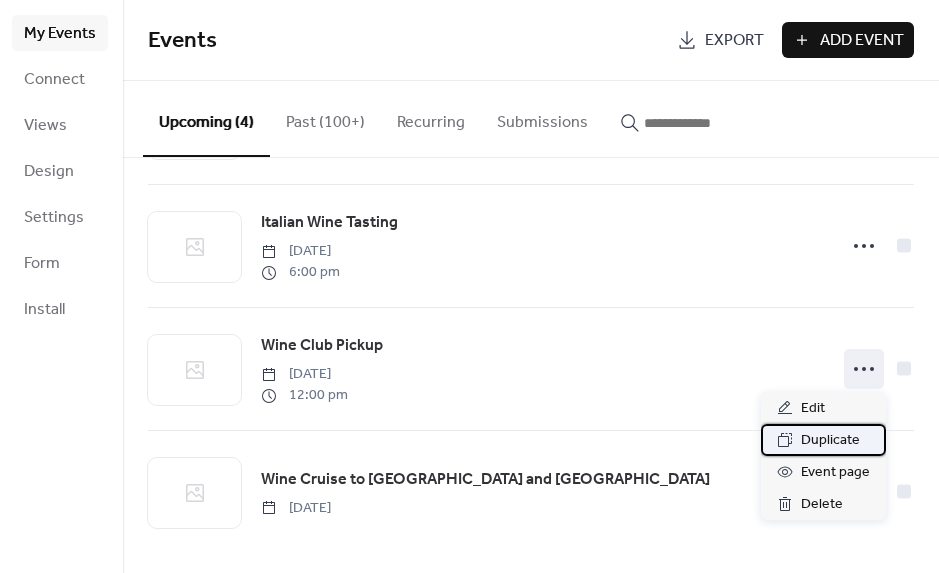 click on "Duplicate" at bounding box center [830, 441] 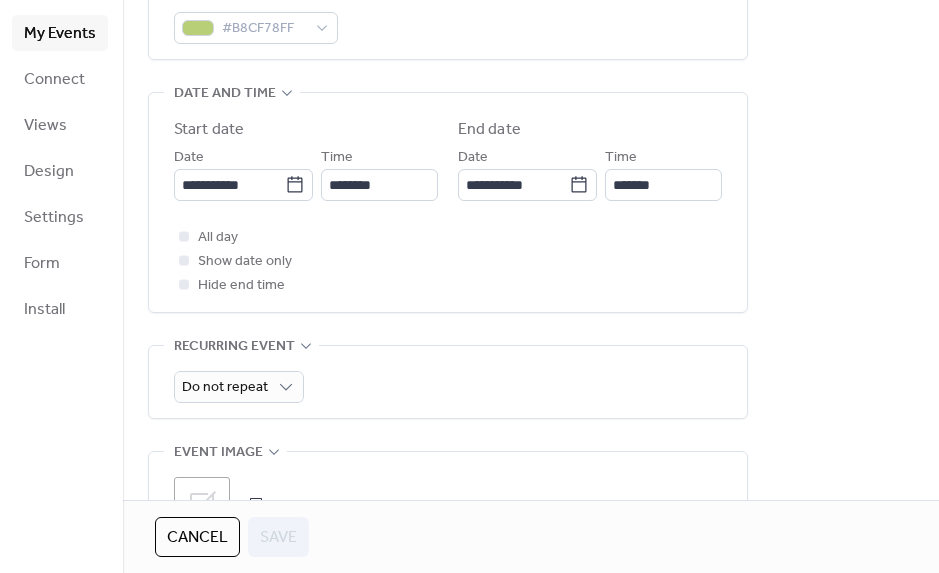 scroll, scrollTop: 611, scrollLeft: 0, axis: vertical 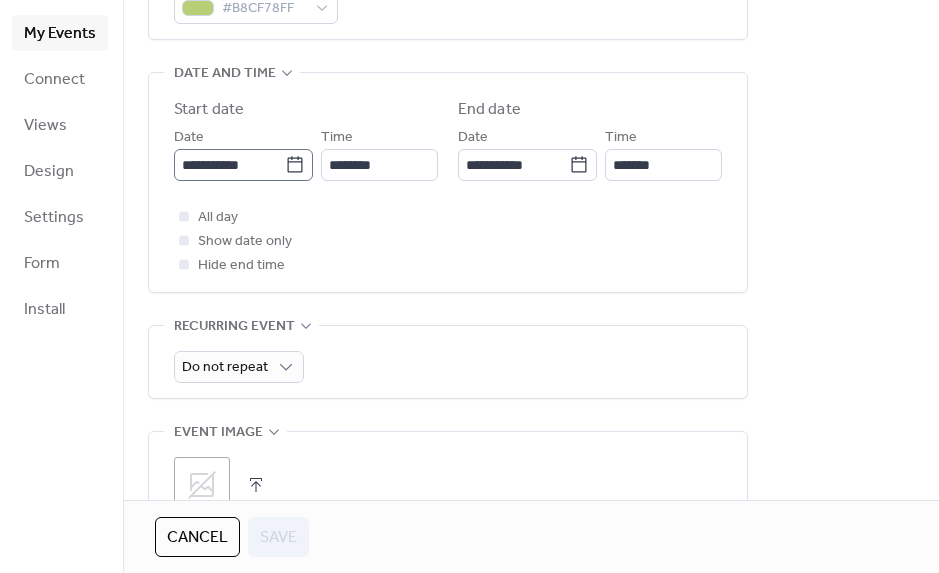 click 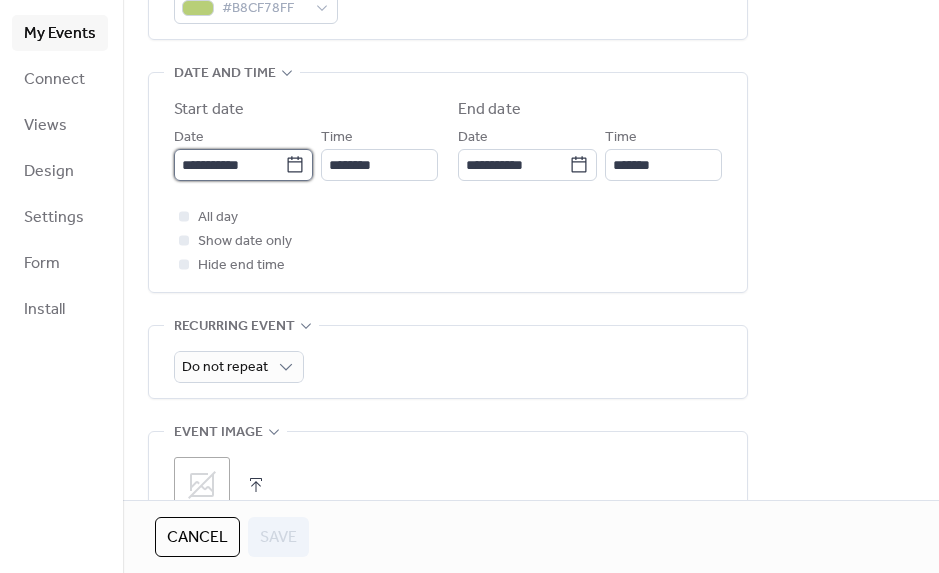 click on "**********" at bounding box center (229, 165) 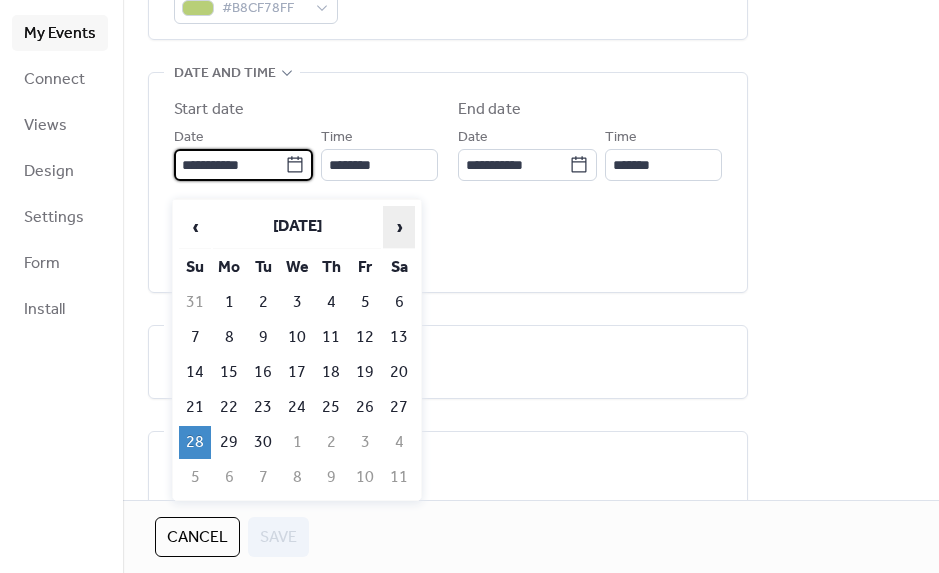 click on "›" at bounding box center [399, 227] 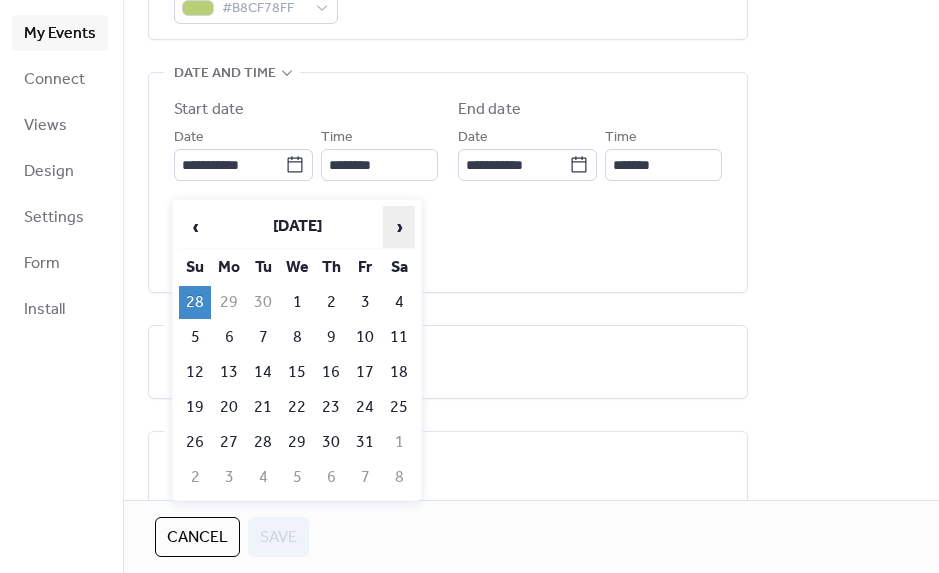click on "›" at bounding box center [399, 227] 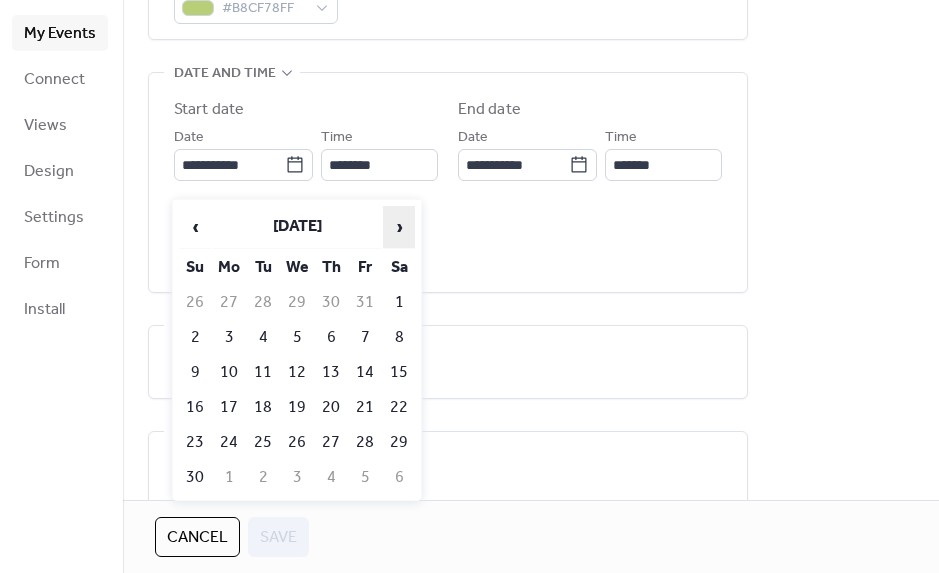 click on "›" at bounding box center [399, 227] 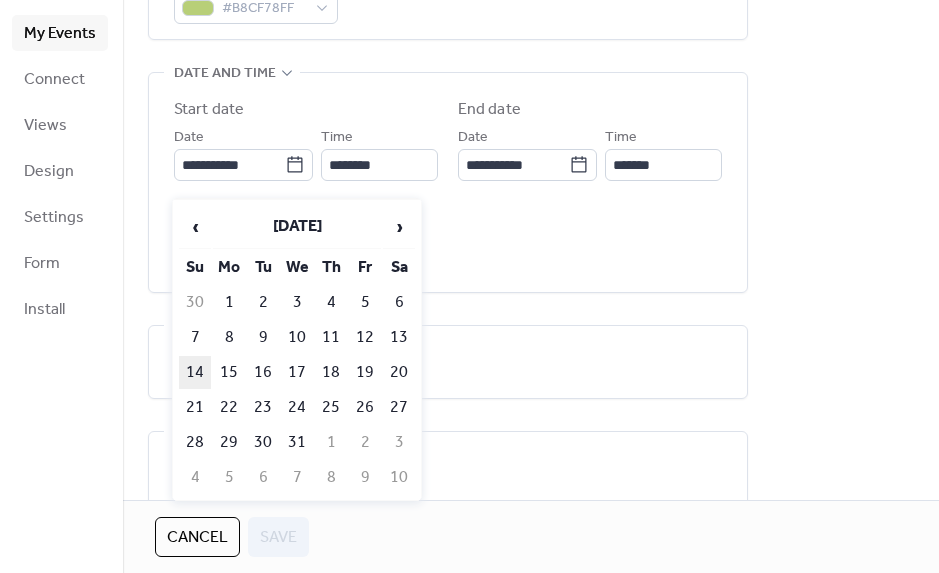 click on "14" at bounding box center (195, 372) 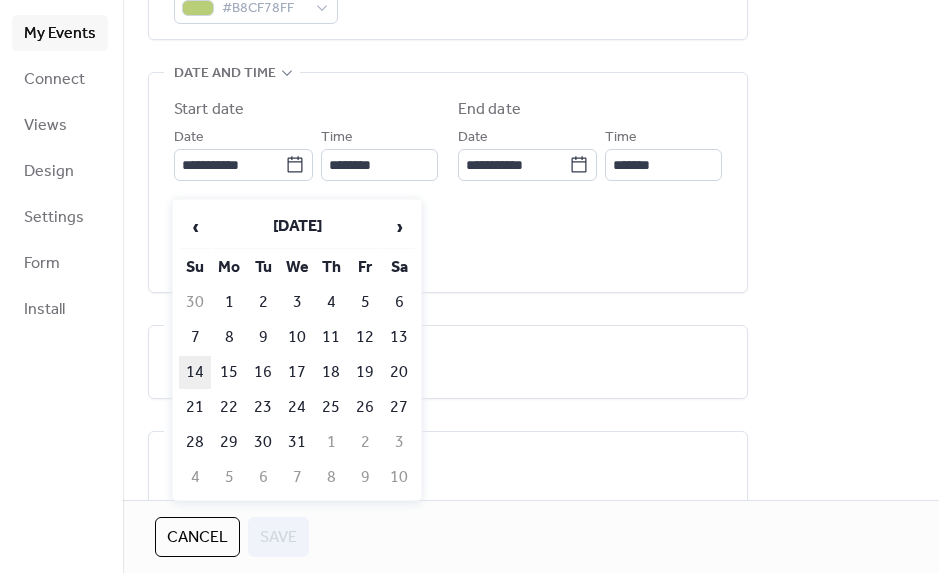 type on "**********" 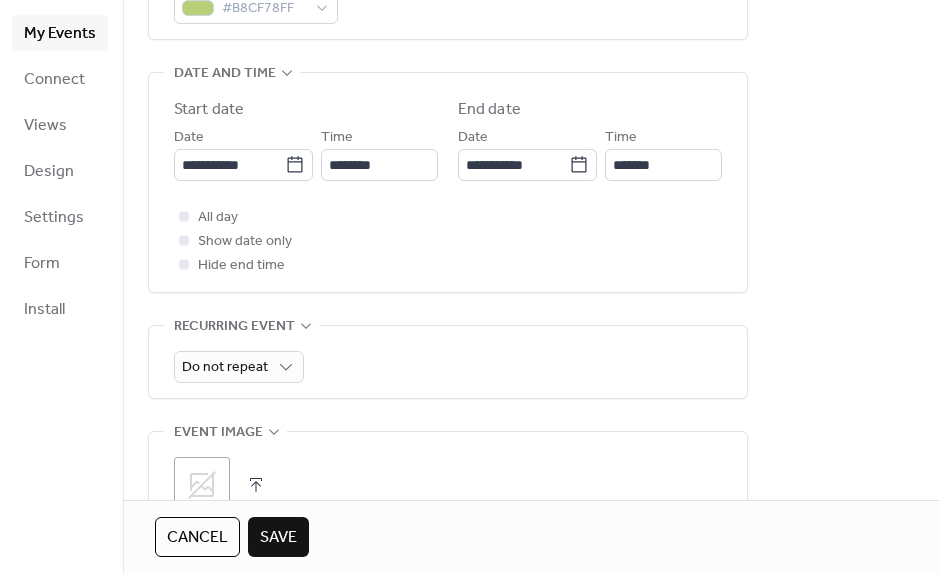 click on "Save" at bounding box center (278, 538) 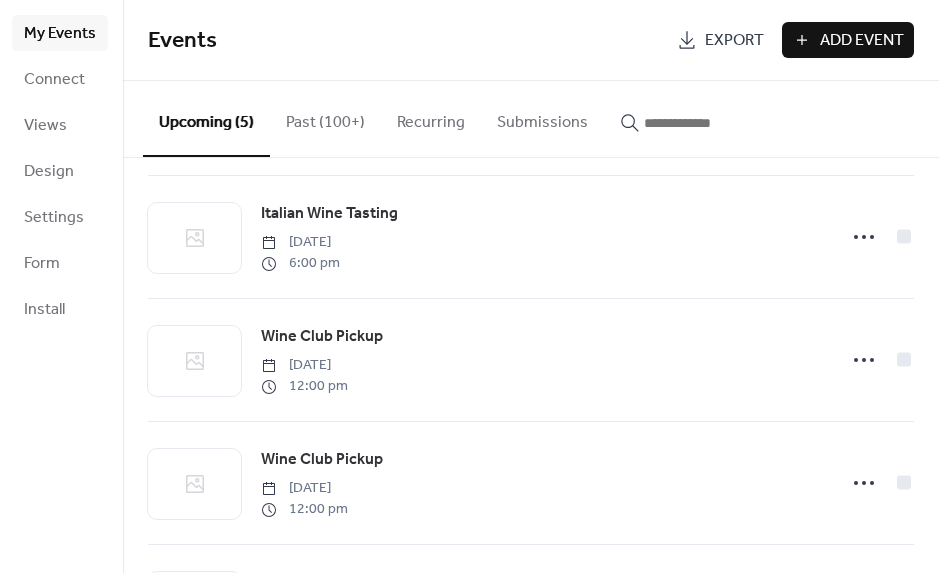 scroll, scrollTop: 0, scrollLeft: 0, axis: both 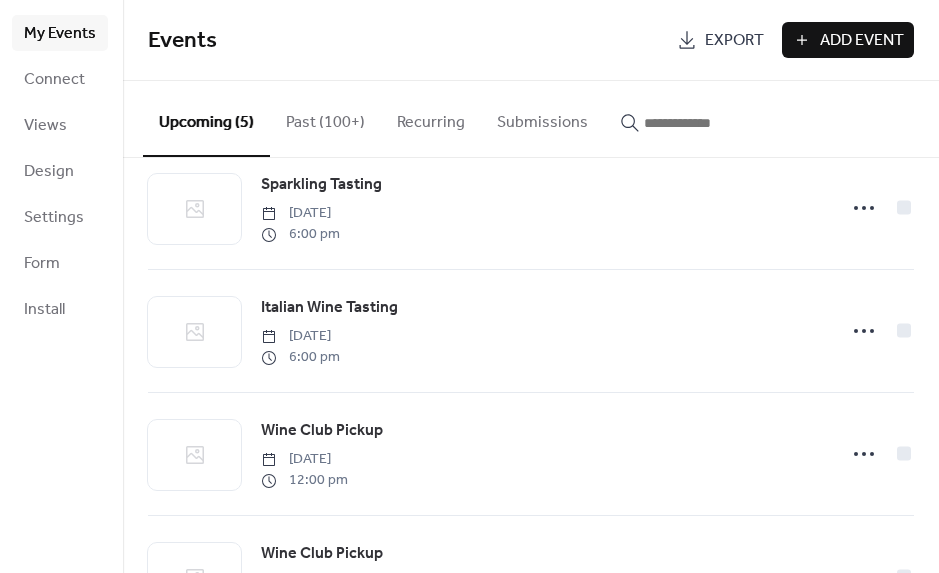 click on "Past (100+)" at bounding box center (325, 118) 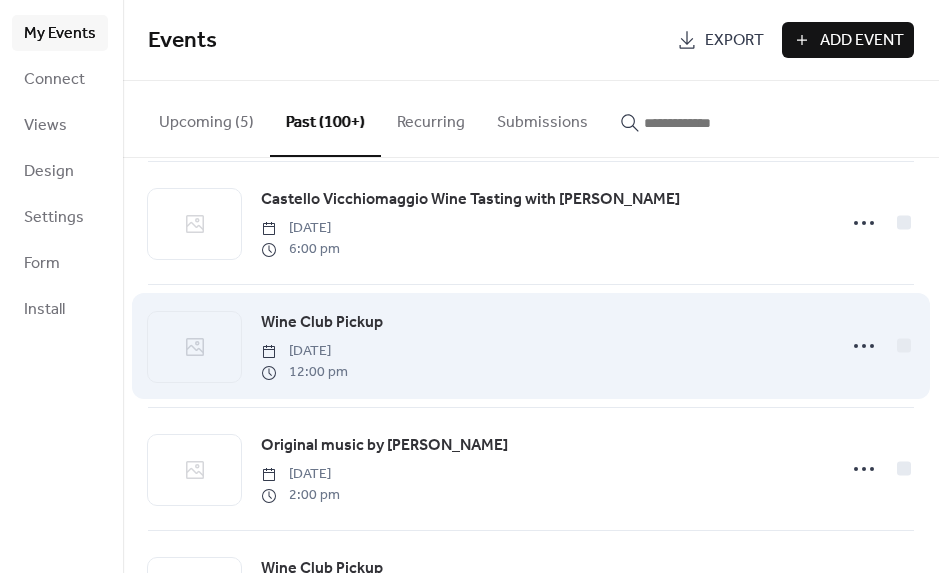 scroll, scrollTop: 0, scrollLeft: 0, axis: both 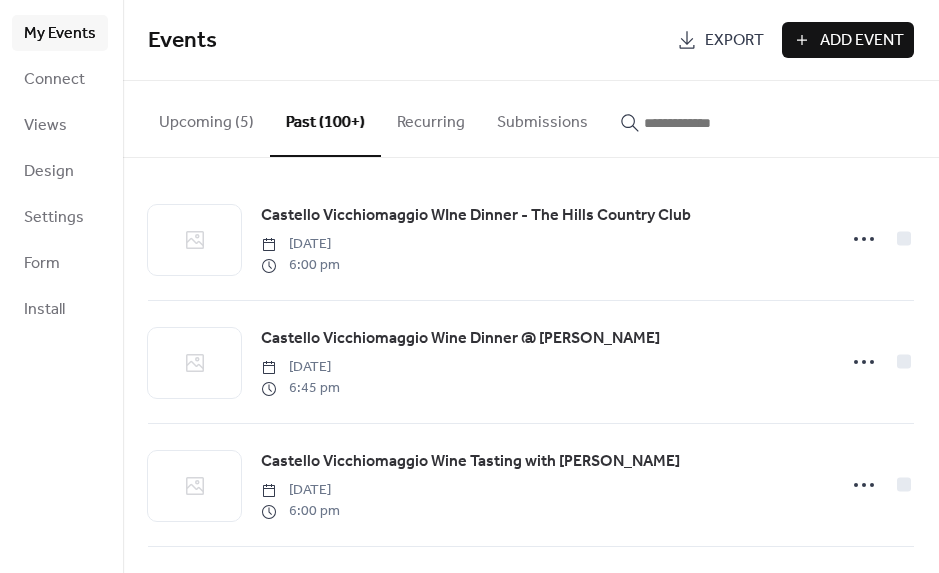 click on "Upcoming (5)" at bounding box center [206, 118] 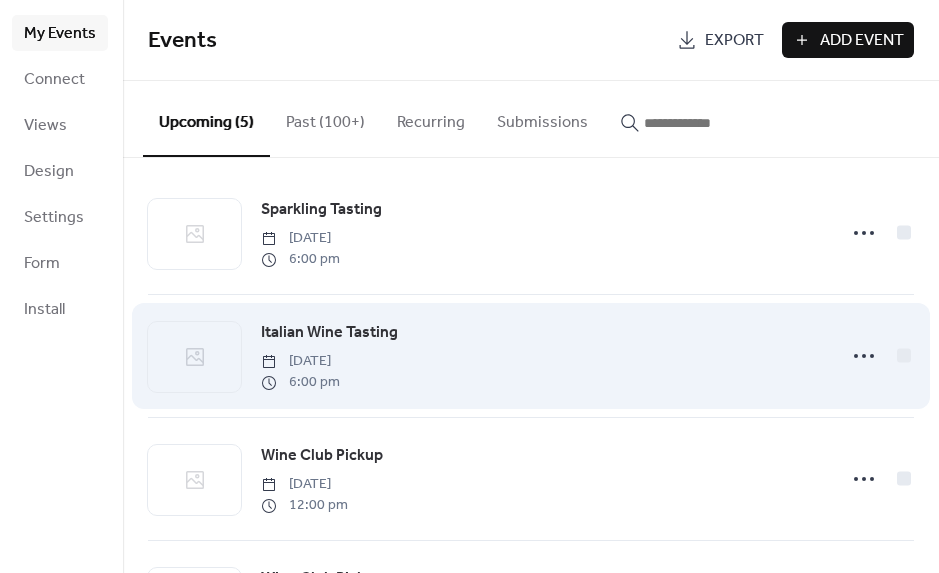 scroll, scrollTop: 0, scrollLeft: 0, axis: both 